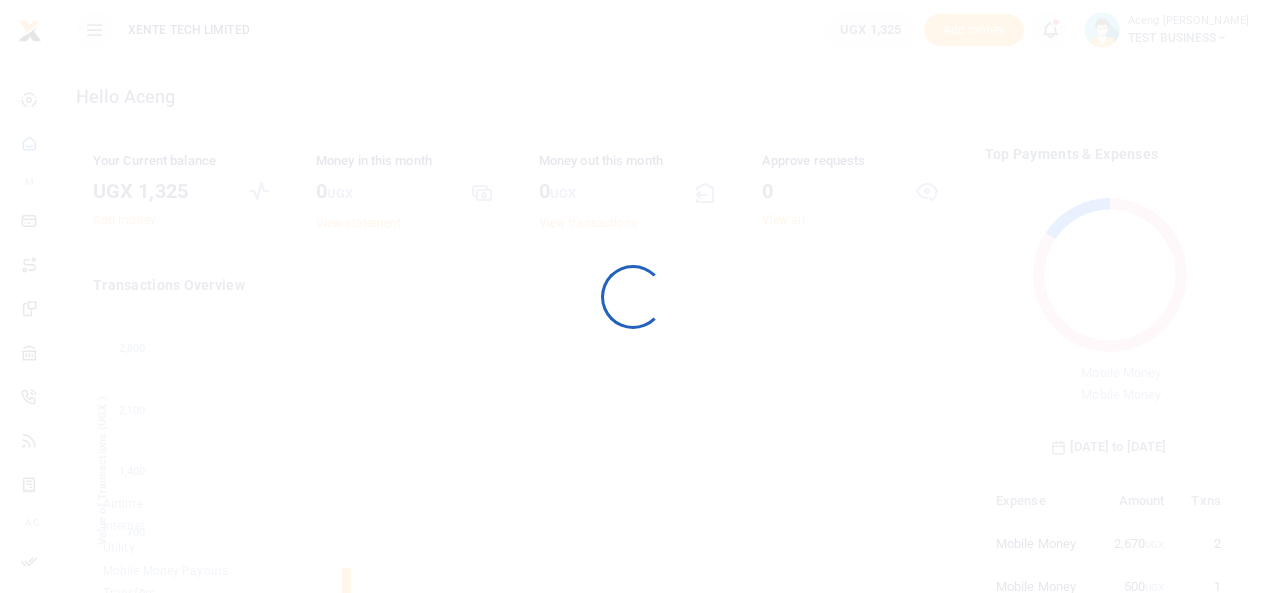 scroll, scrollTop: 0, scrollLeft: 0, axis: both 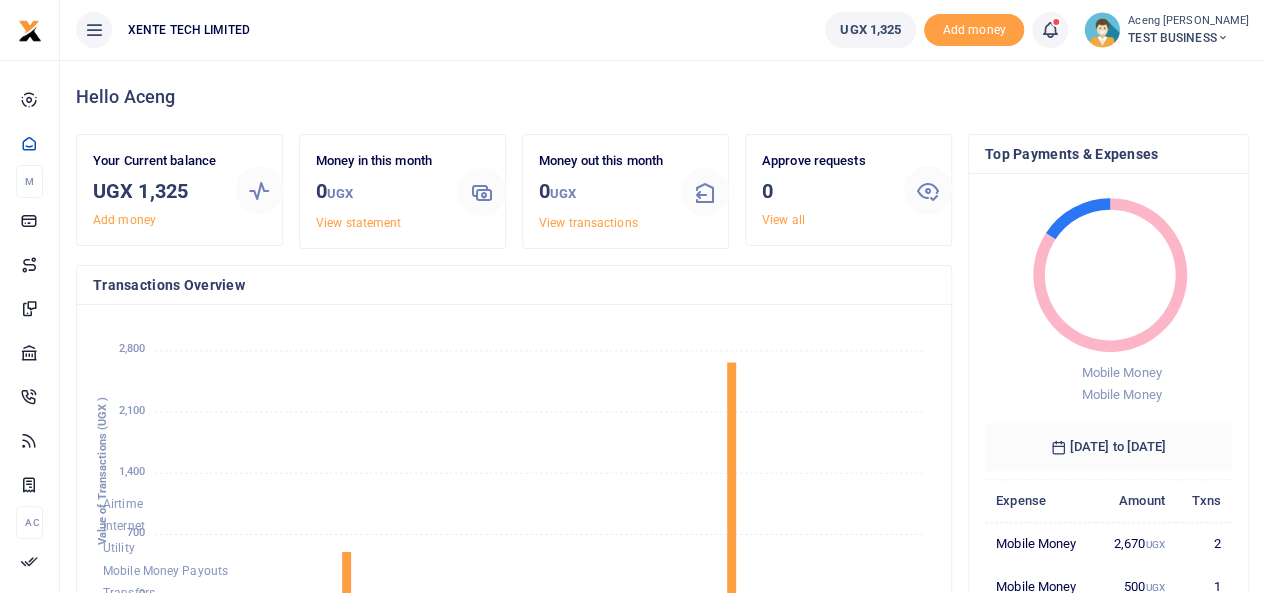 click on "TEST BUSINESS" at bounding box center [1188, 38] 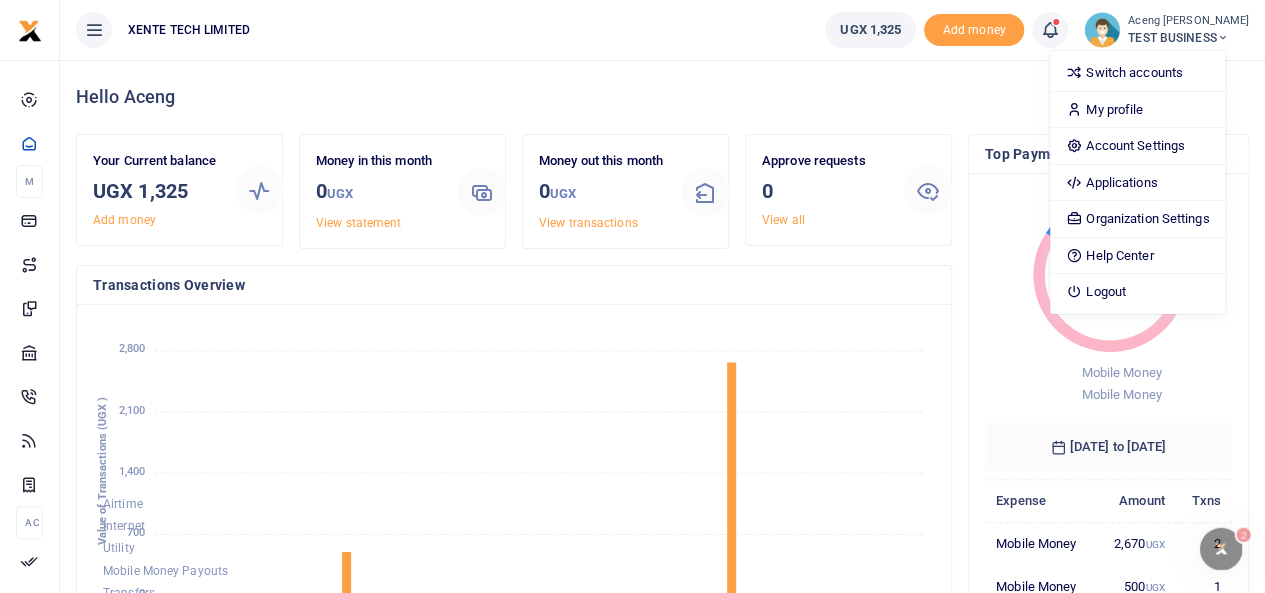 scroll, scrollTop: 0, scrollLeft: 0, axis: both 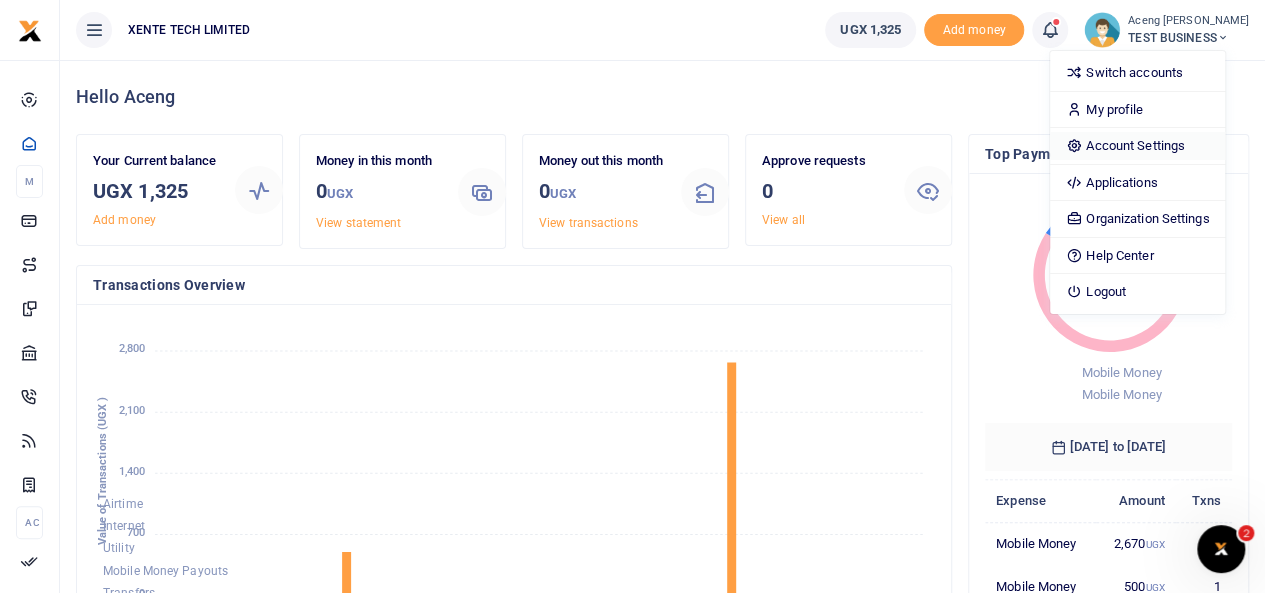 click on "Account Settings" at bounding box center (1137, 146) 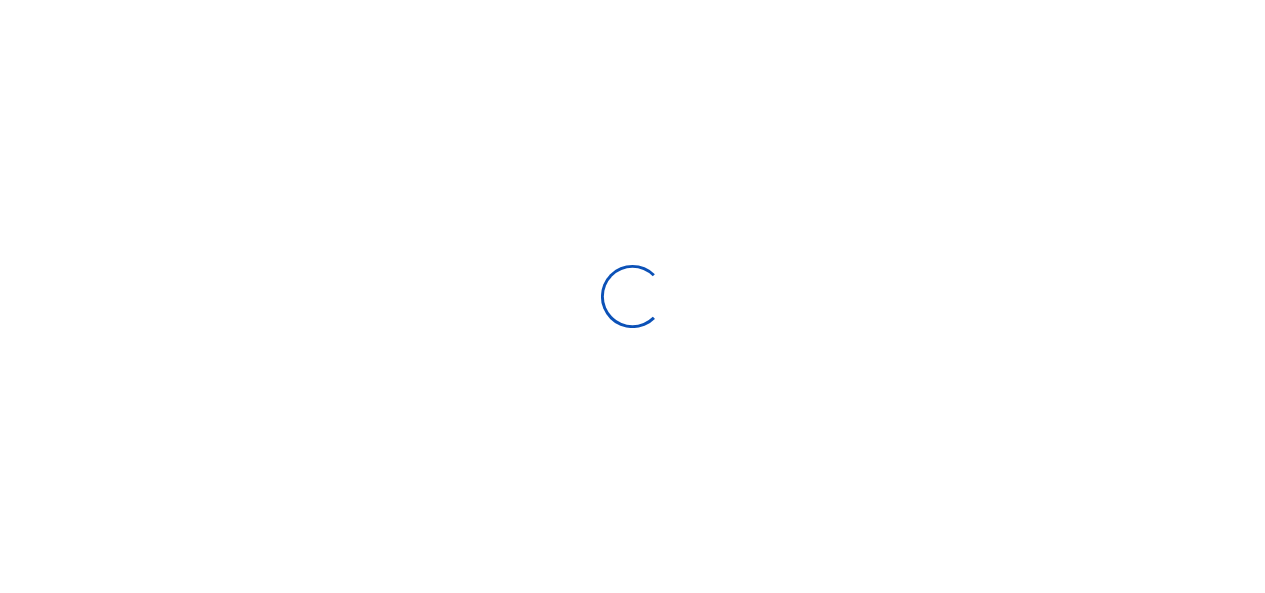 scroll, scrollTop: 0, scrollLeft: 0, axis: both 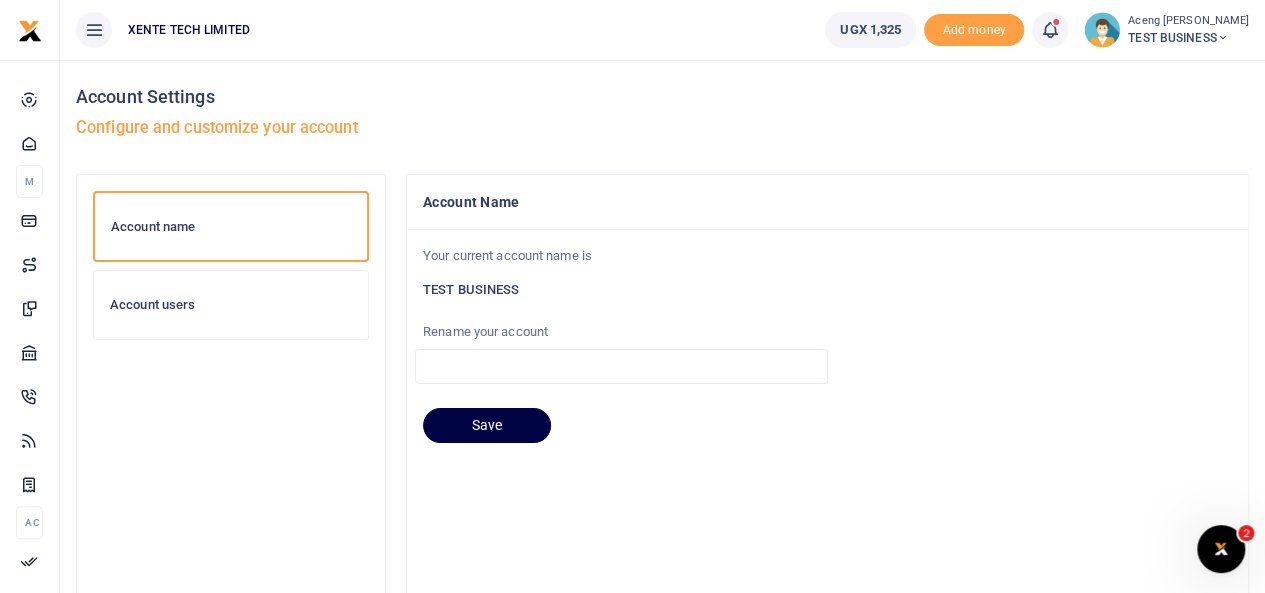 click on "Account users" at bounding box center [231, 305] 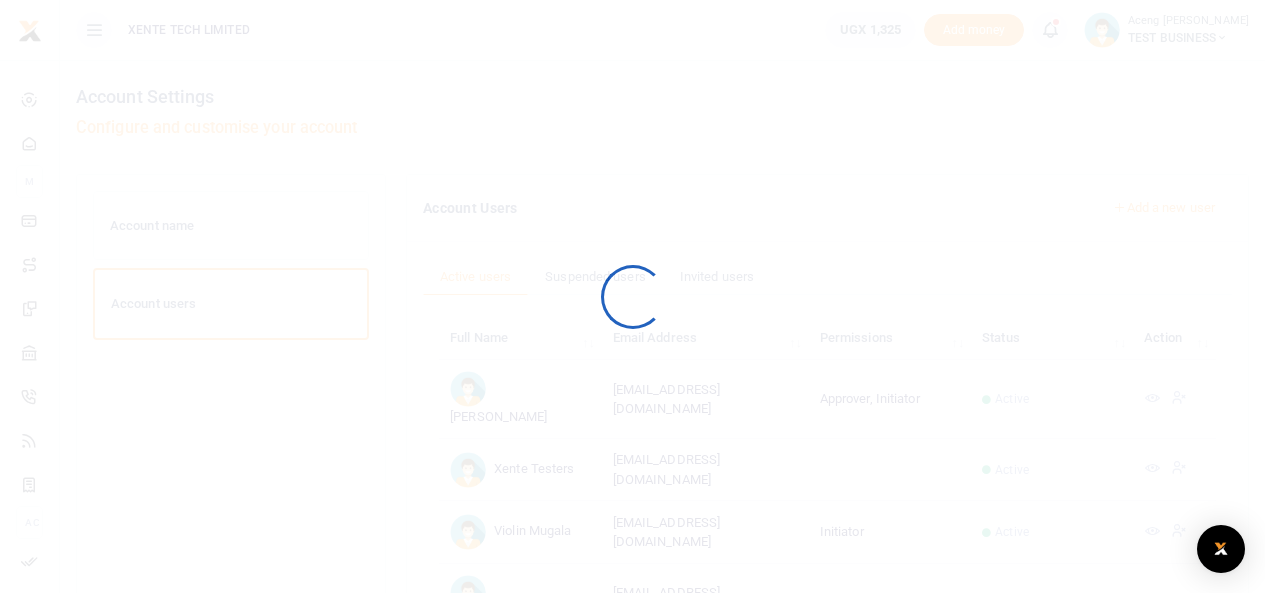 scroll, scrollTop: 0, scrollLeft: 0, axis: both 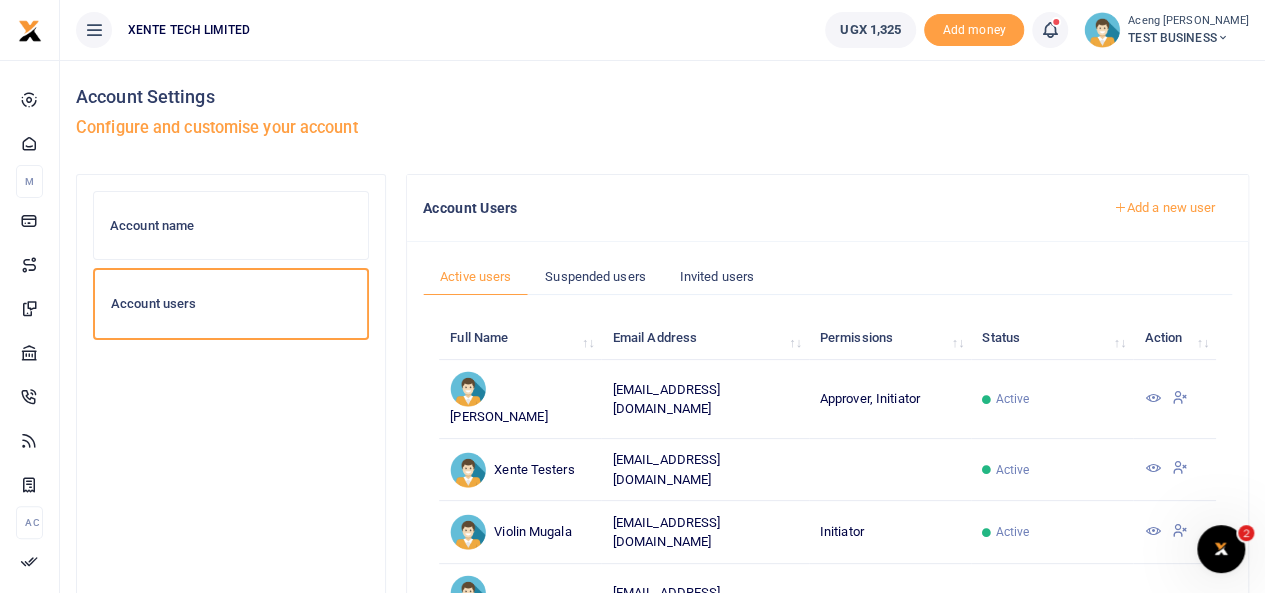 drag, startPoint x: 1202, startPoint y: 143, endPoint x: 1279, endPoint y: 136, distance: 77.31753 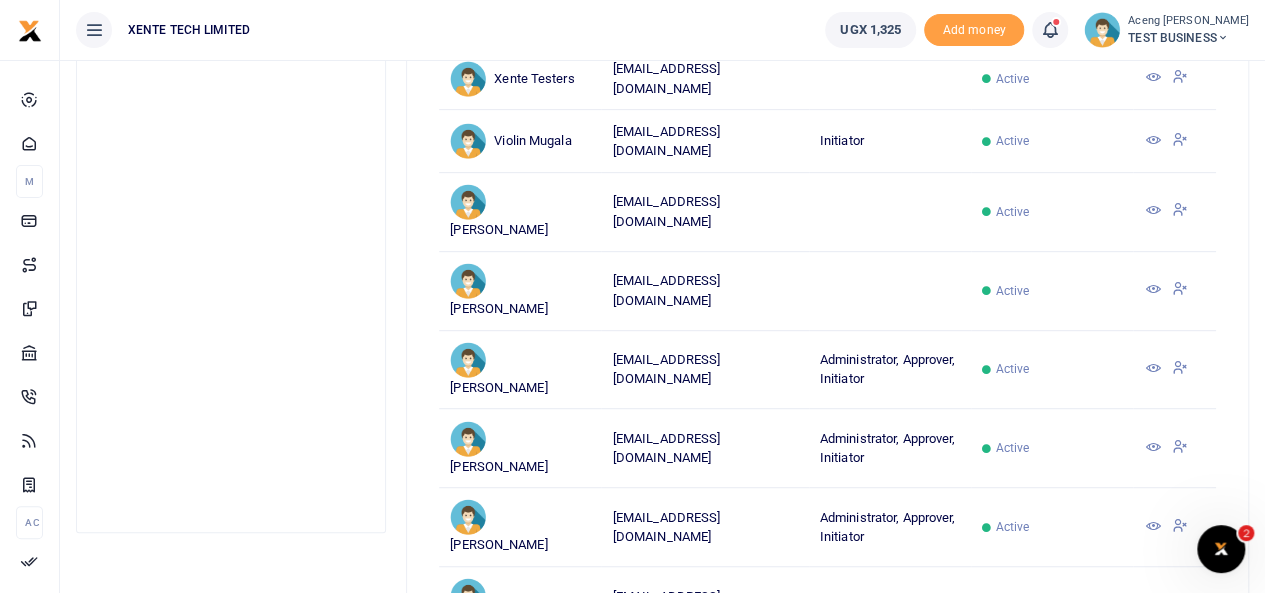 scroll, scrollTop: 380, scrollLeft: 0, axis: vertical 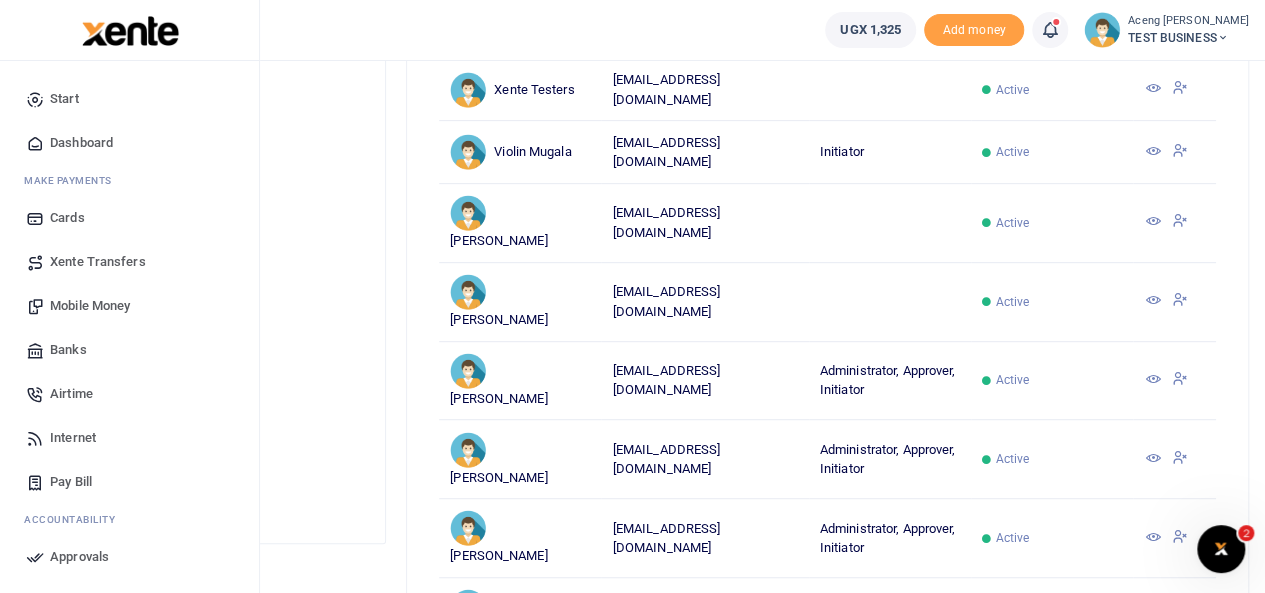 click at bounding box center [35, 143] 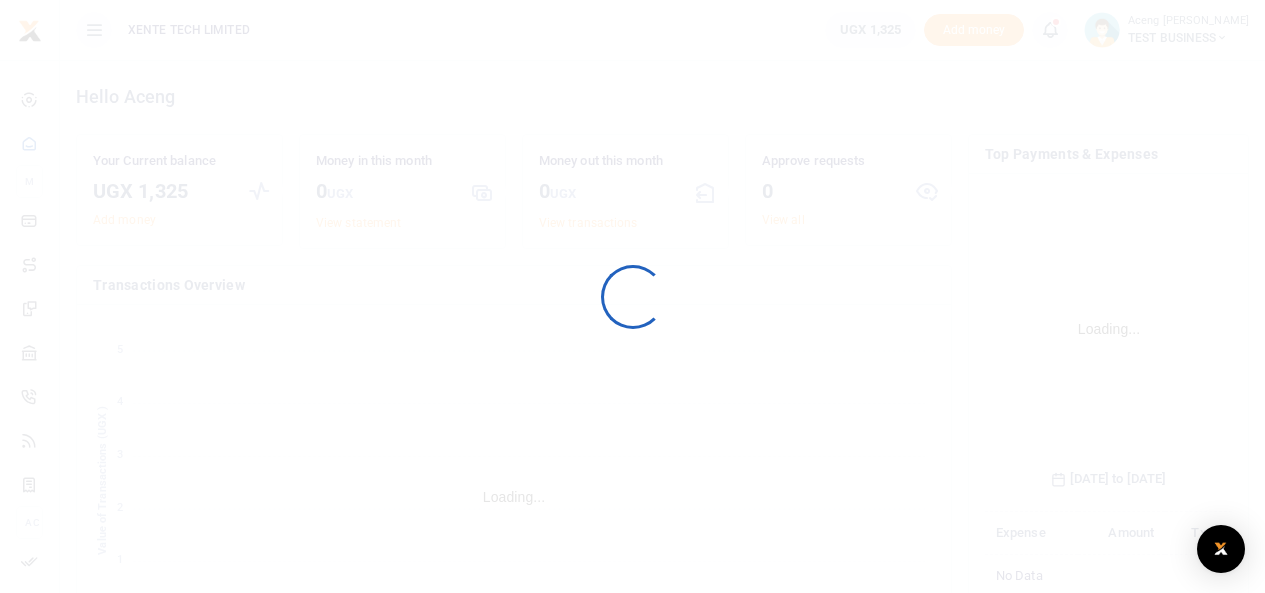 scroll, scrollTop: 0, scrollLeft: 0, axis: both 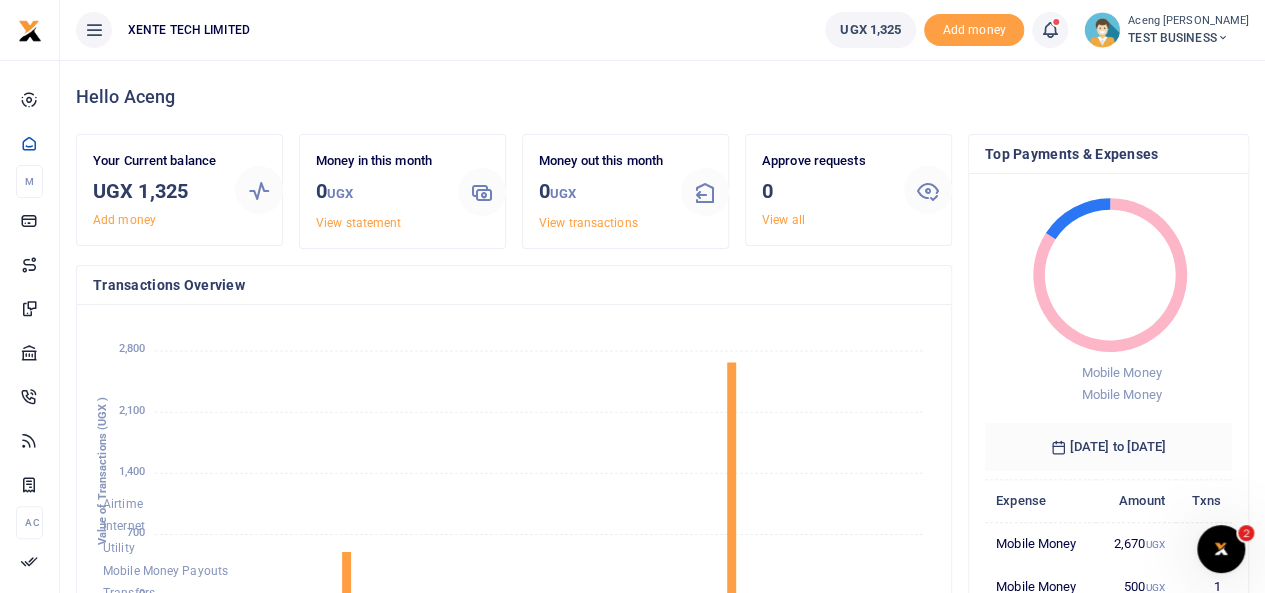 click on "TEST BUSINESS" at bounding box center (1188, 38) 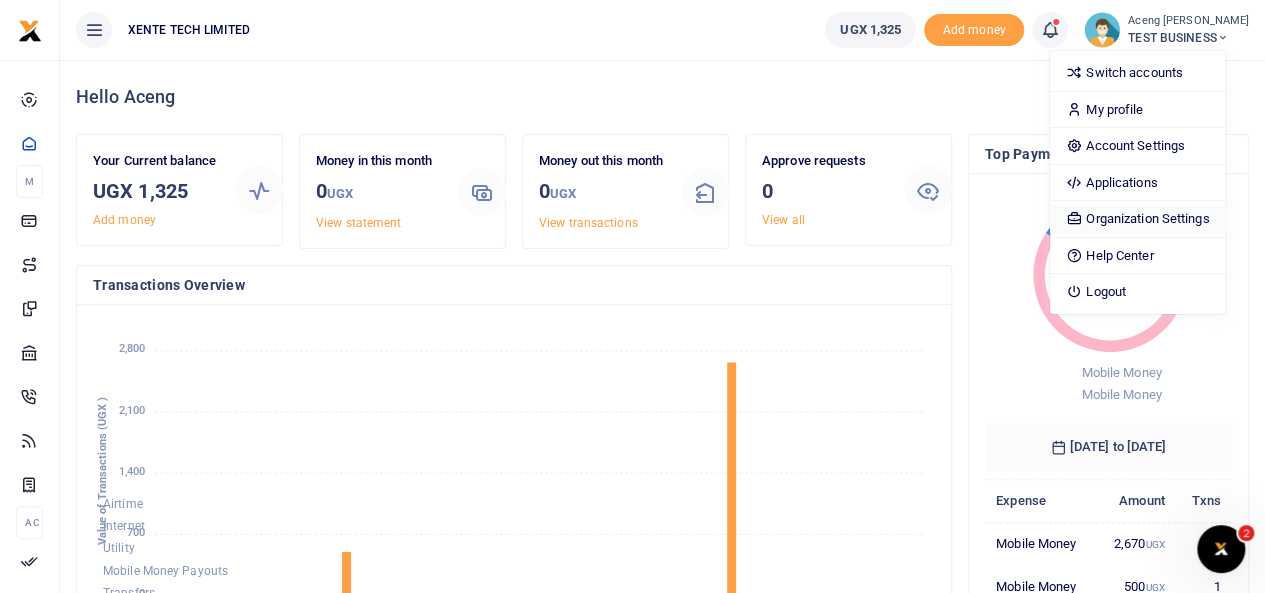 click on "Organization Settings" at bounding box center (1137, 219) 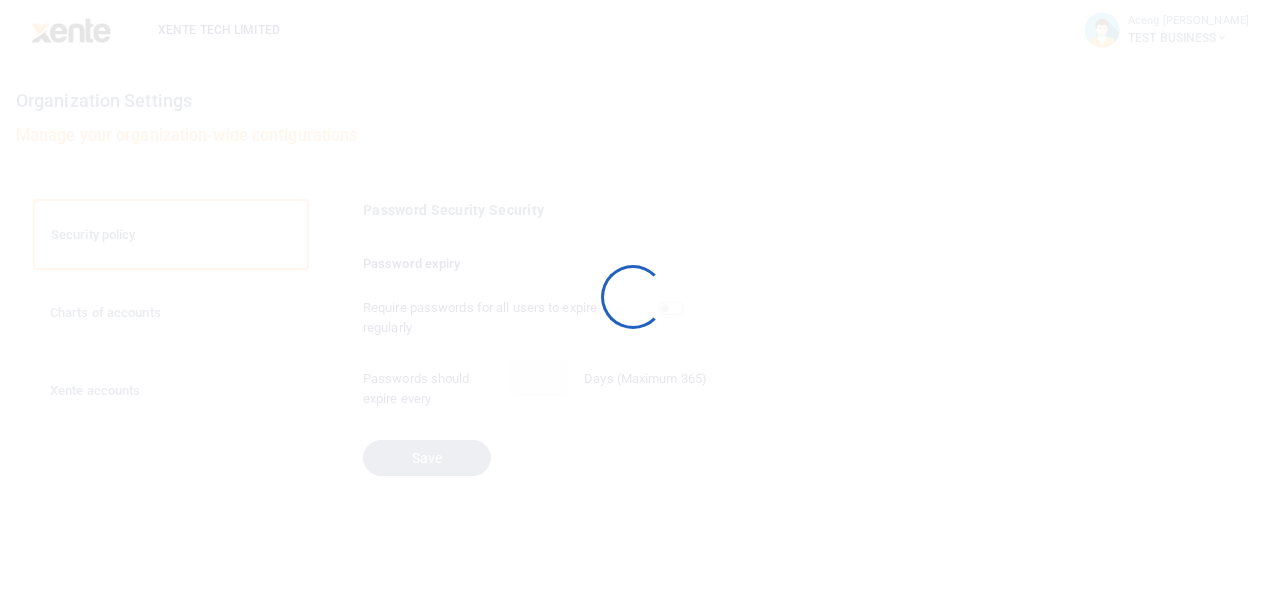 scroll, scrollTop: 0, scrollLeft: 0, axis: both 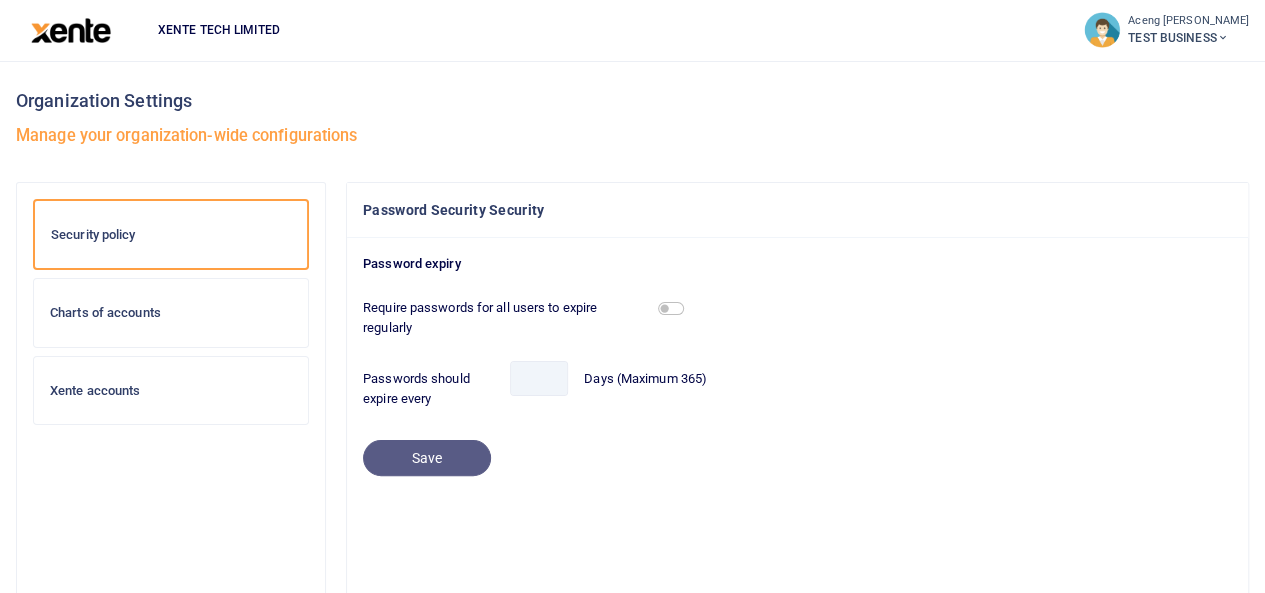 click on "Charts of accounts" at bounding box center [171, 313] 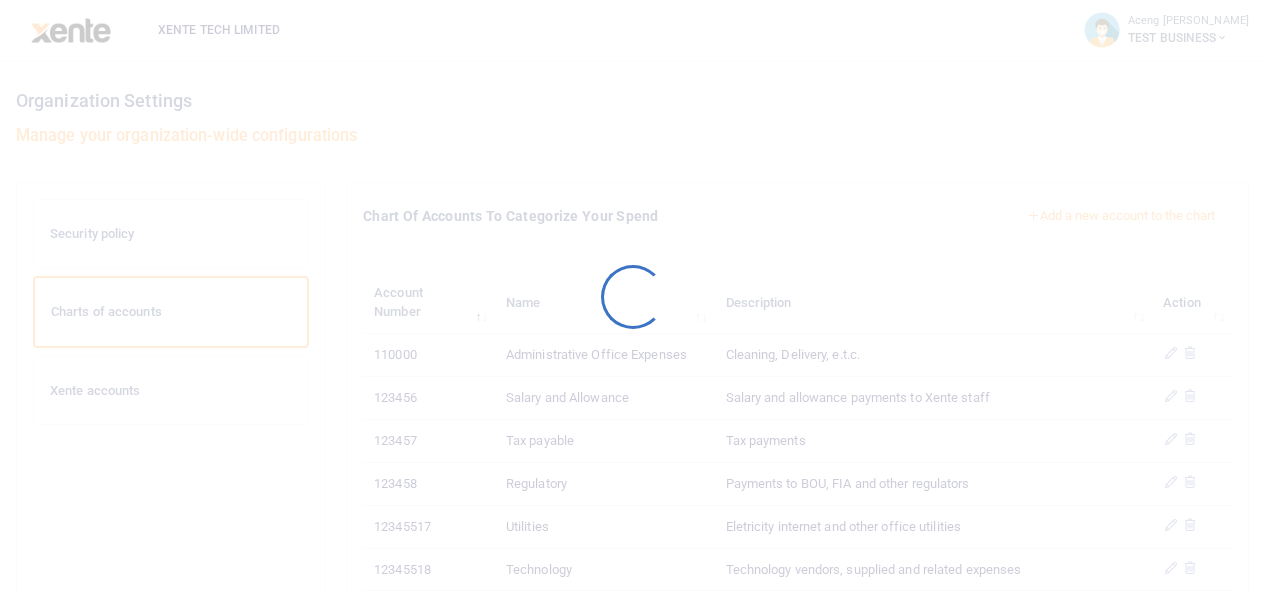 scroll, scrollTop: 0, scrollLeft: 0, axis: both 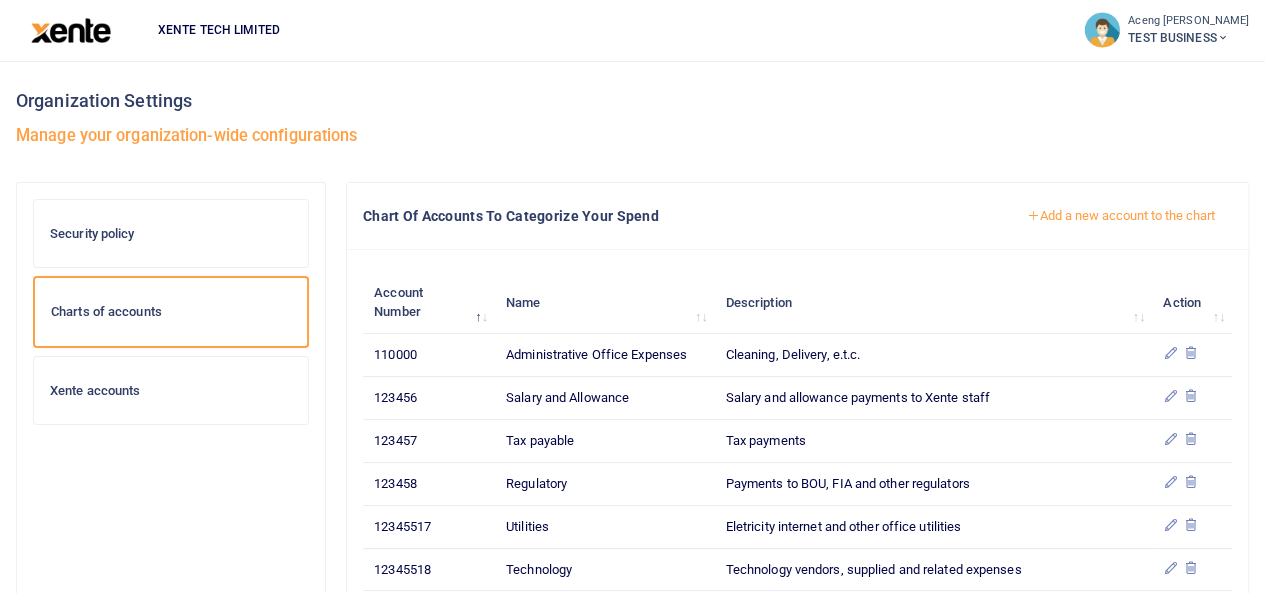 click on "Xente accounts" at bounding box center (171, 391) 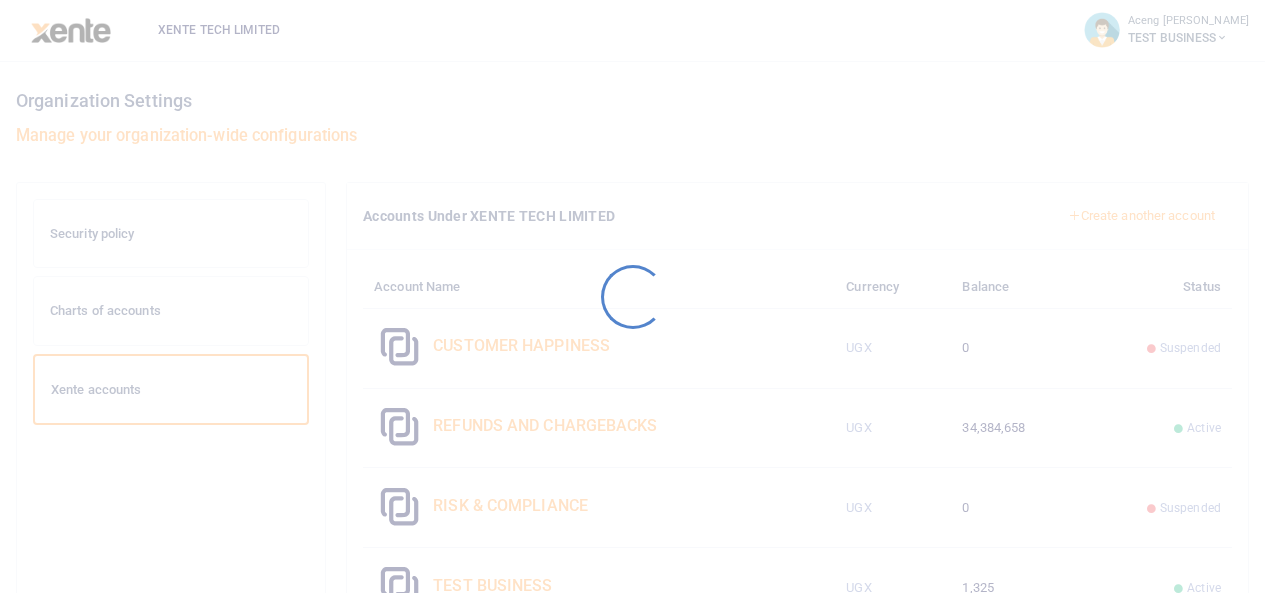 scroll, scrollTop: 0, scrollLeft: 0, axis: both 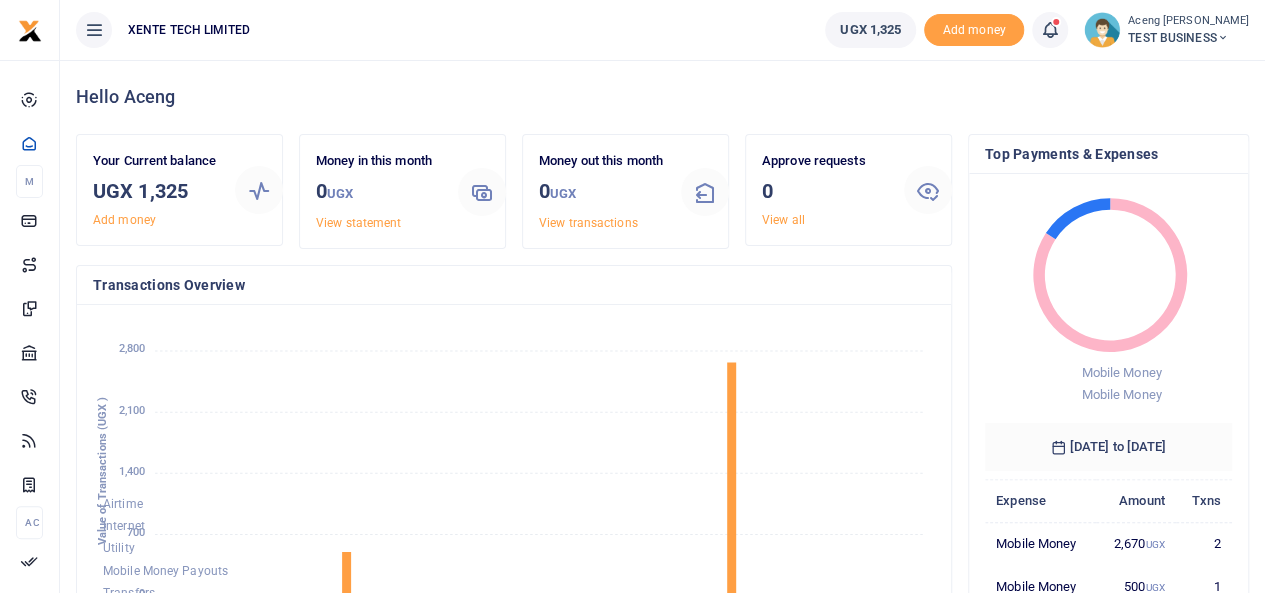 click on "TEST BUSINESS" at bounding box center (1188, 38) 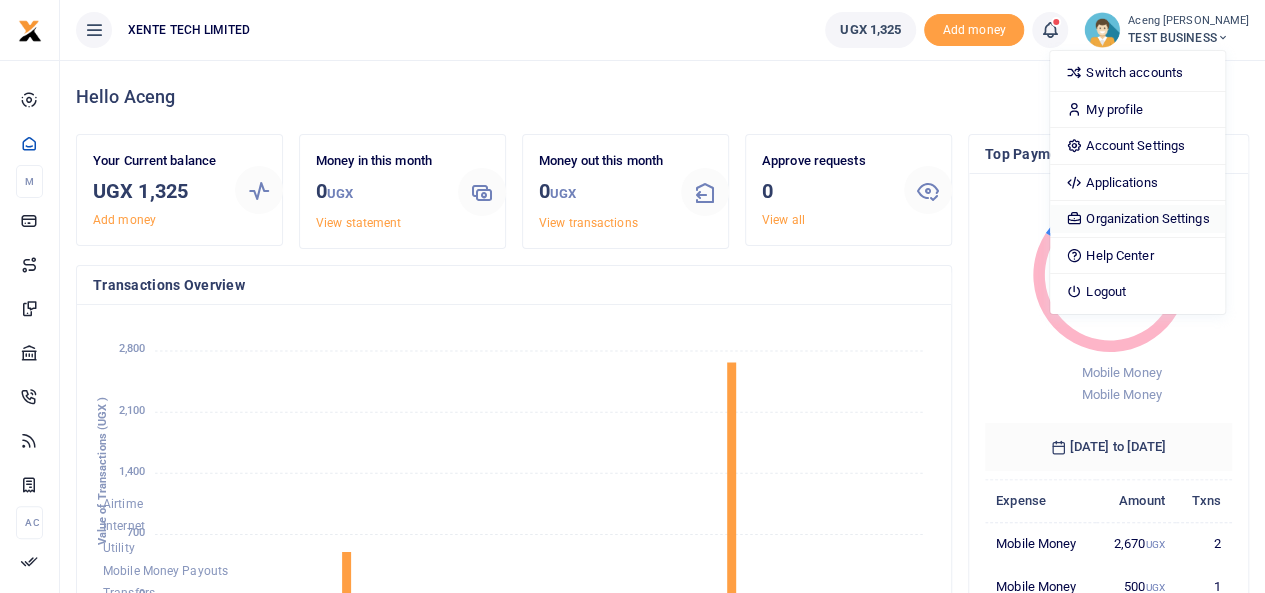 click at bounding box center [1074, 218] 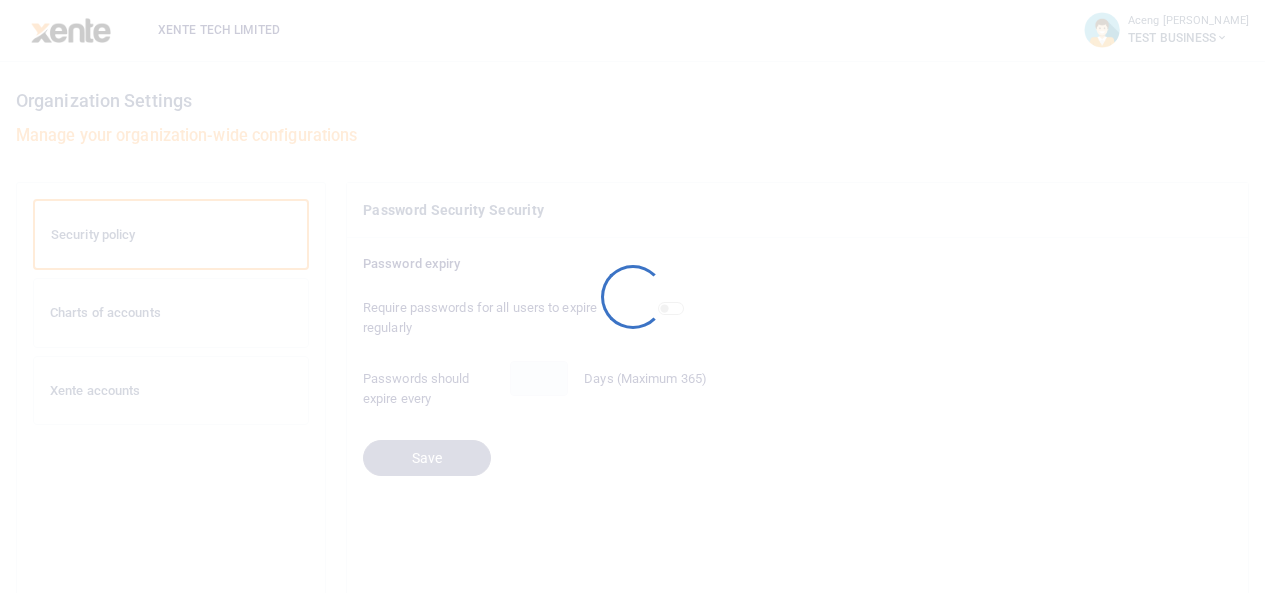 scroll, scrollTop: 0, scrollLeft: 0, axis: both 